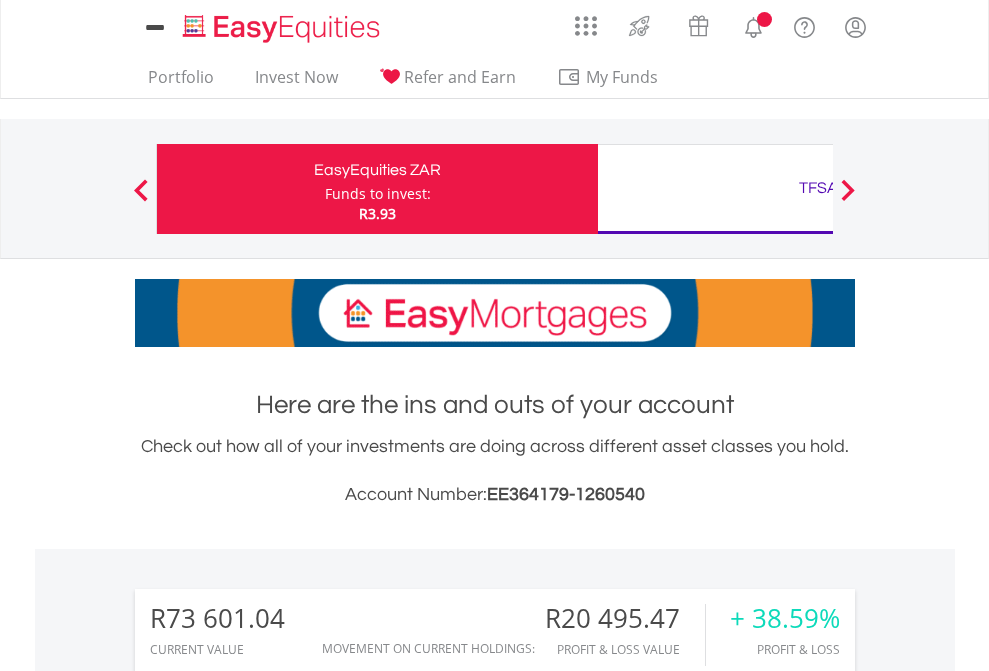scroll, scrollTop: 0, scrollLeft: 0, axis: both 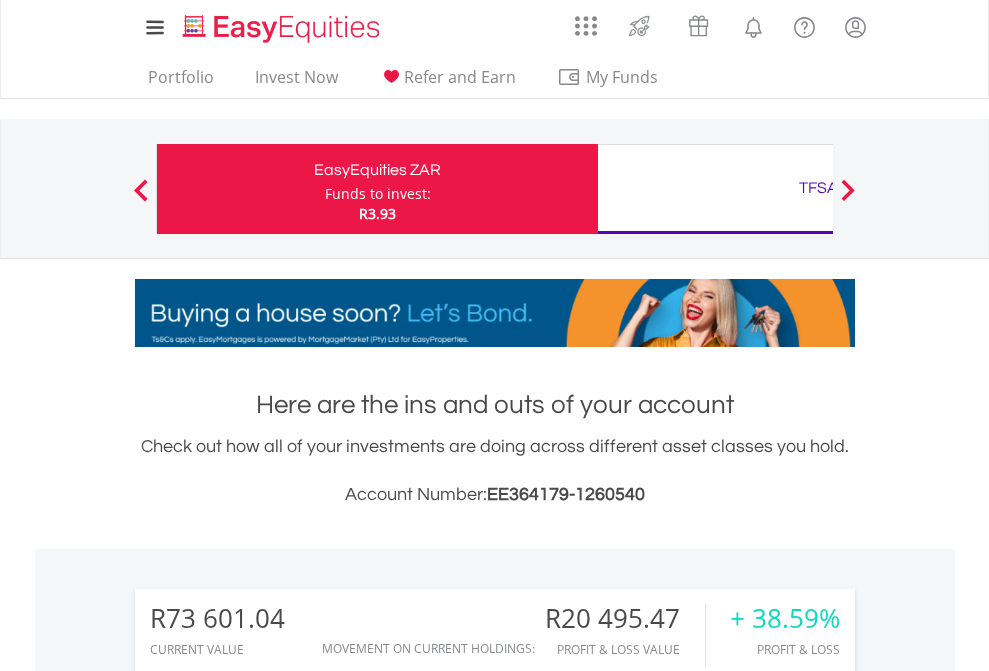 click on "Funds to invest:" at bounding box center [378, 194] 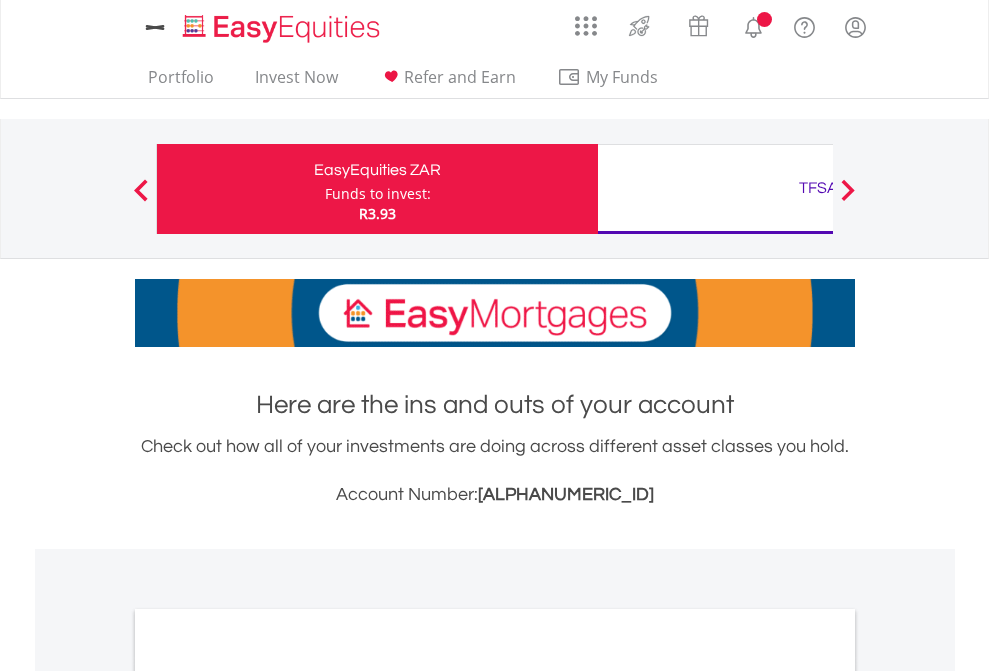 scroll, scrollTop: 0, scrollLeft: 0, axis: both 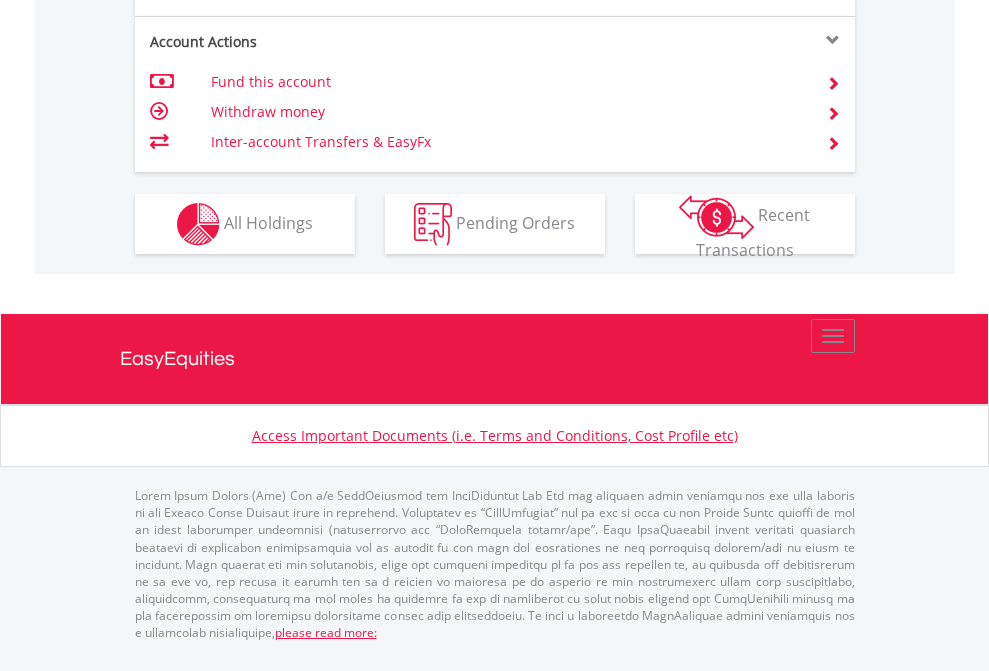 click on "Investment types" at bounding box center [706, -337] 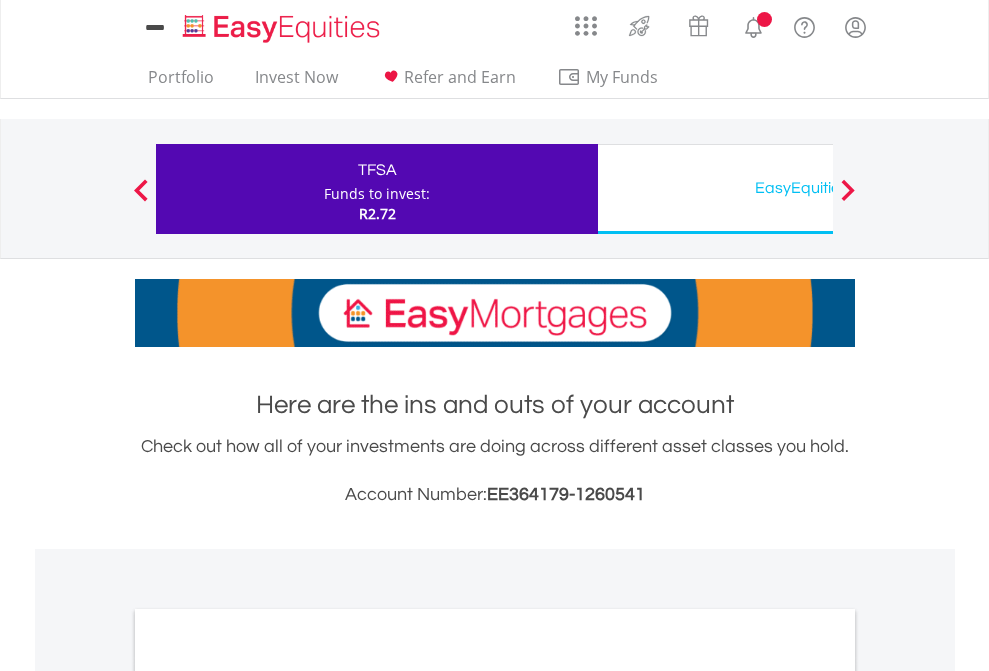 scroll, scrollTop: 0, scrollLeft: 0, axis: both 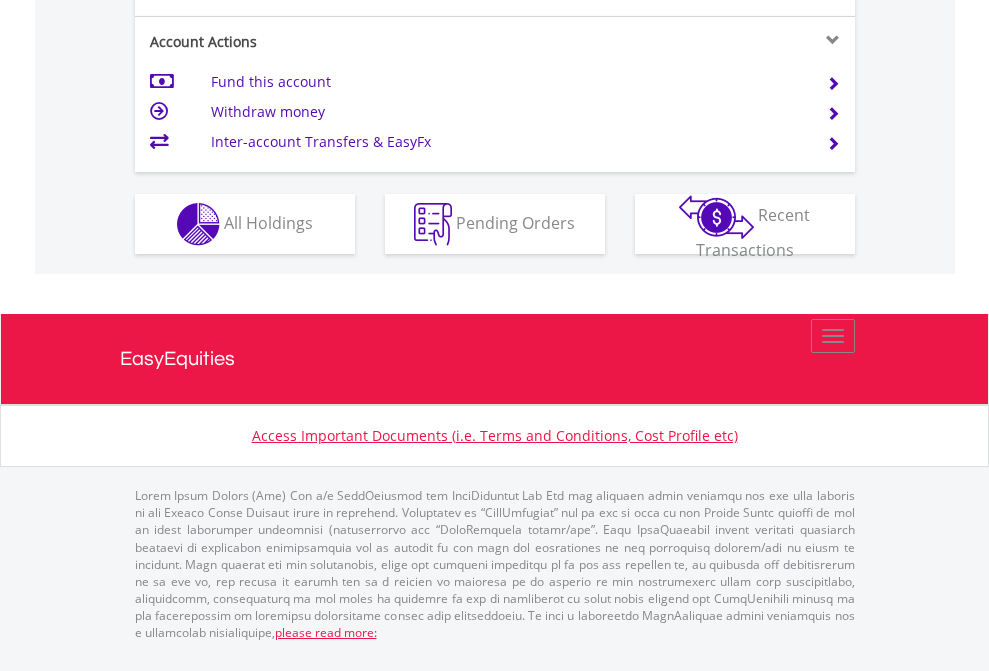 click on "Investment types" at bounding box center [706, -337] 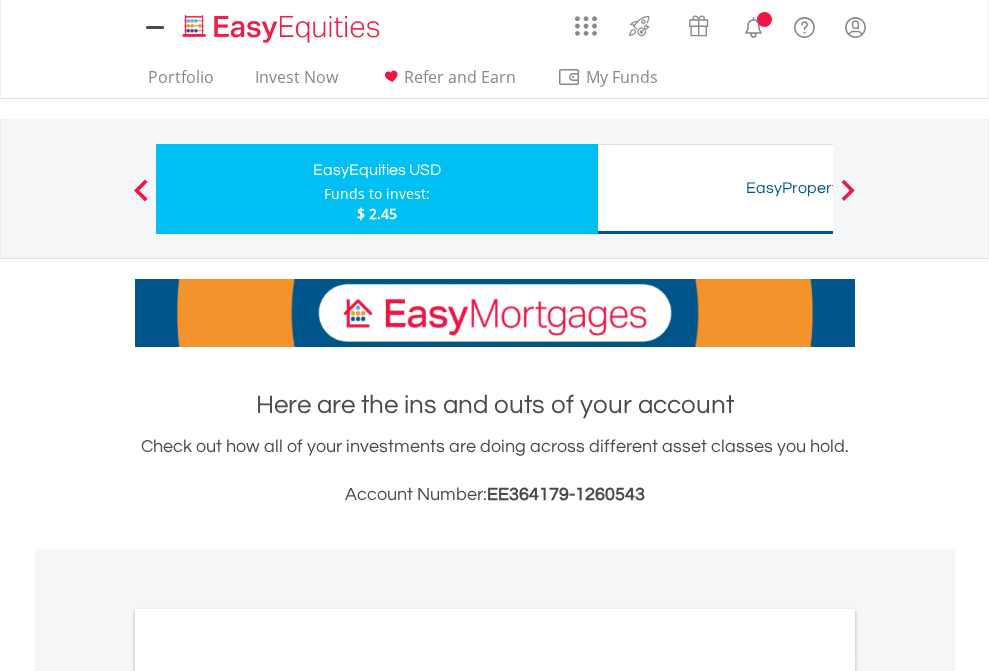scroll, scrollTop: 0, scrollLeft: 0, axis: both 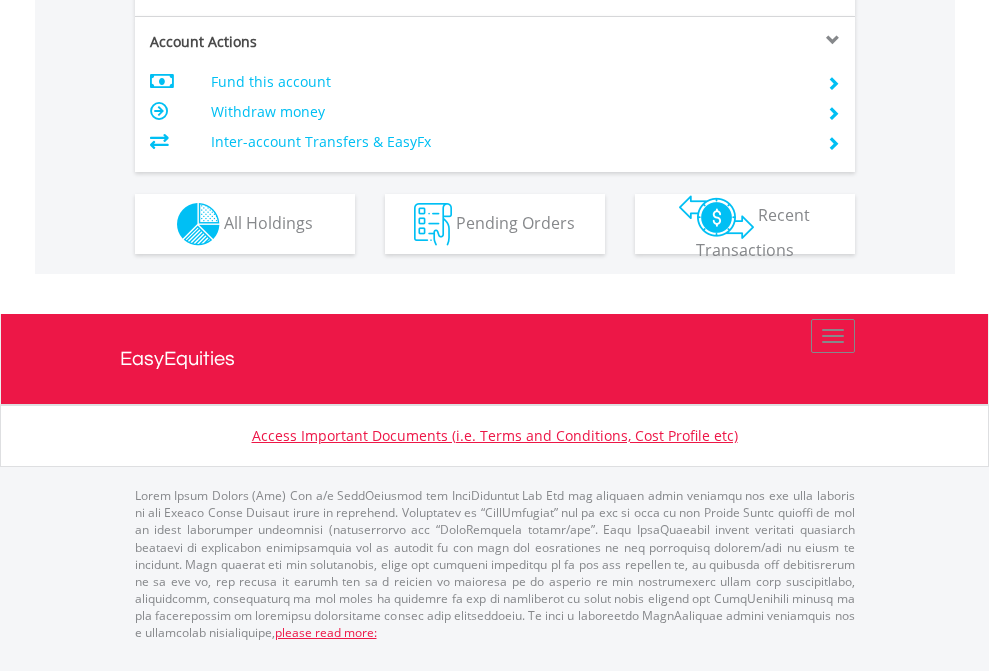 click on "Investment types" at bounding box center [706, -337] 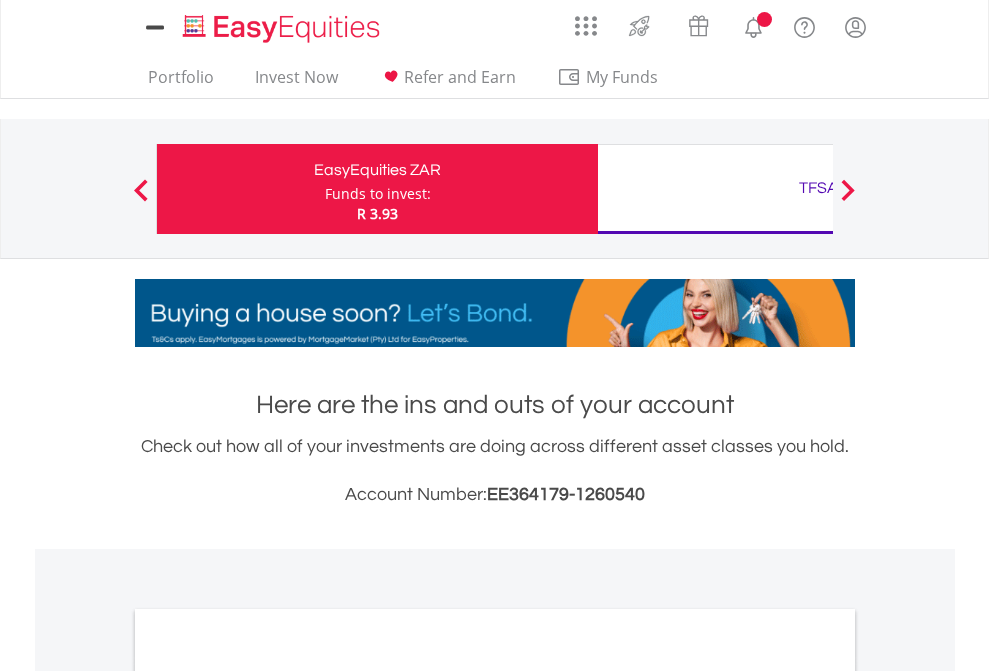 scroll, scrollTop: 0, scrollLeft: 0, axis: both 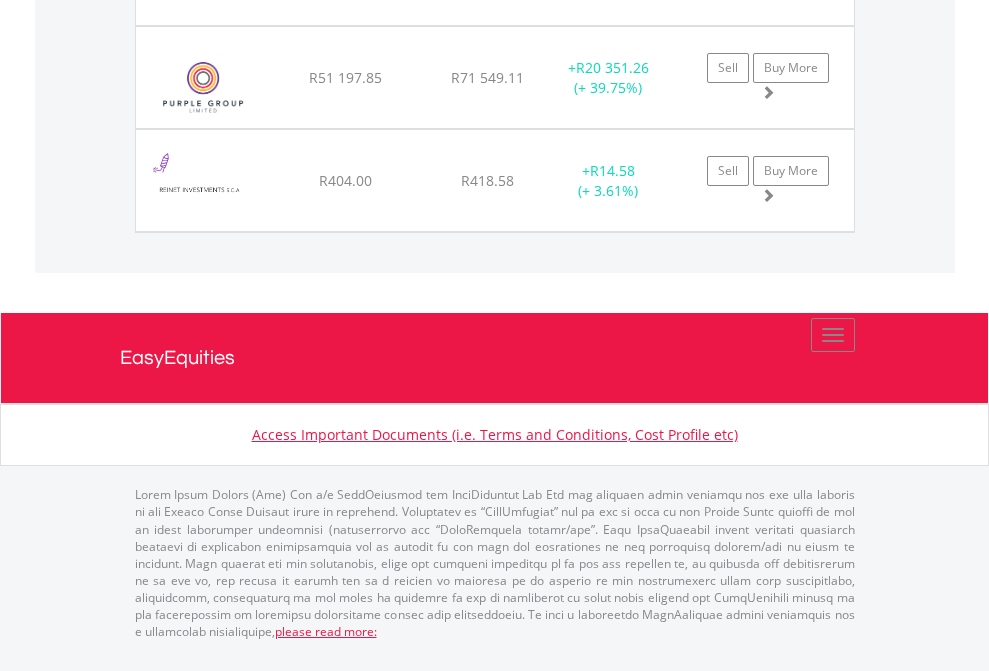 click on "TFSA" at bounding box center [818, -1625] 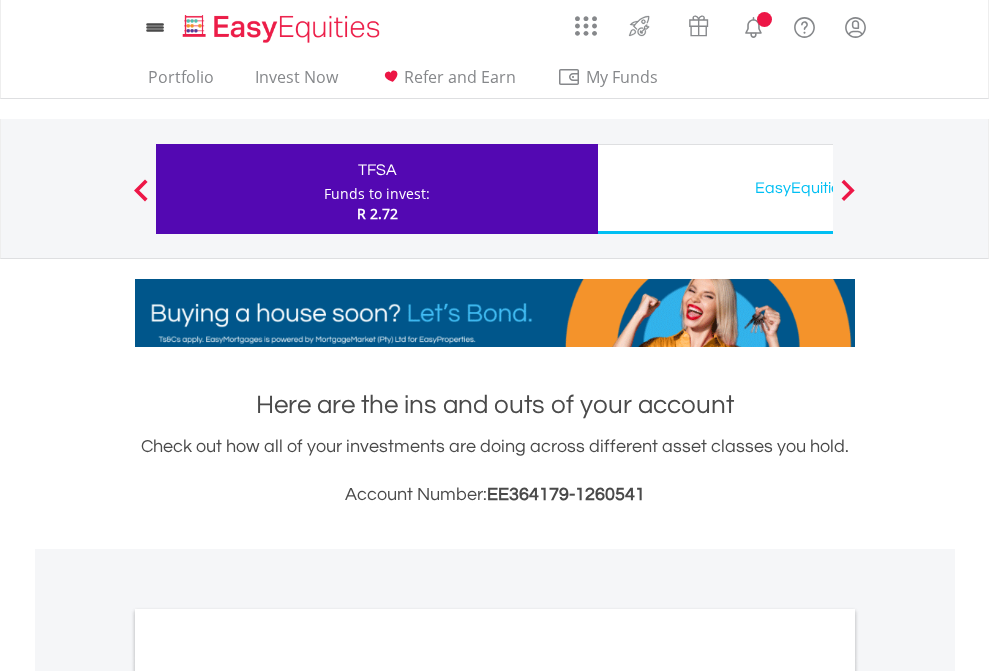 scroll, scrollTop: 0, scrollLeft: 0, axis: both 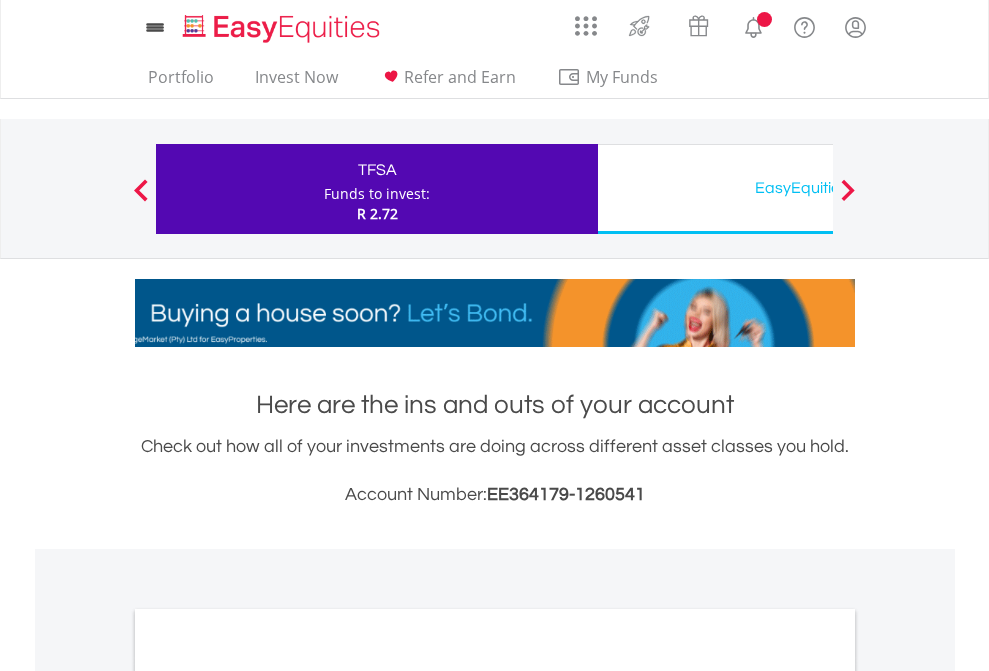 click on "All Holdings" at bounding box center [268, 1096] 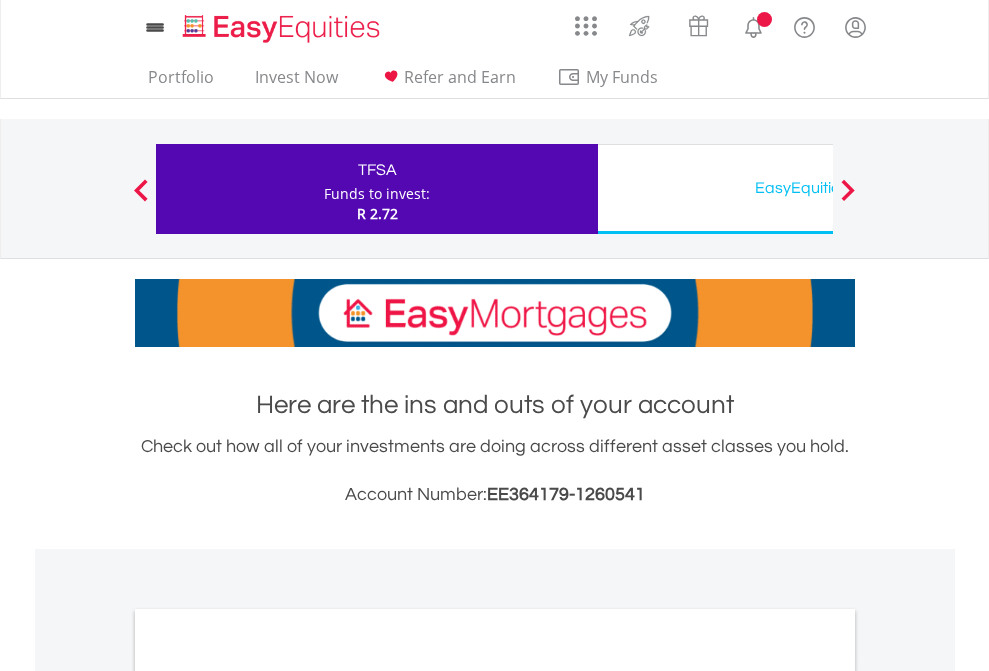 scroll, scrollTop: 1202, scrollLeft: 0, axis: vertical 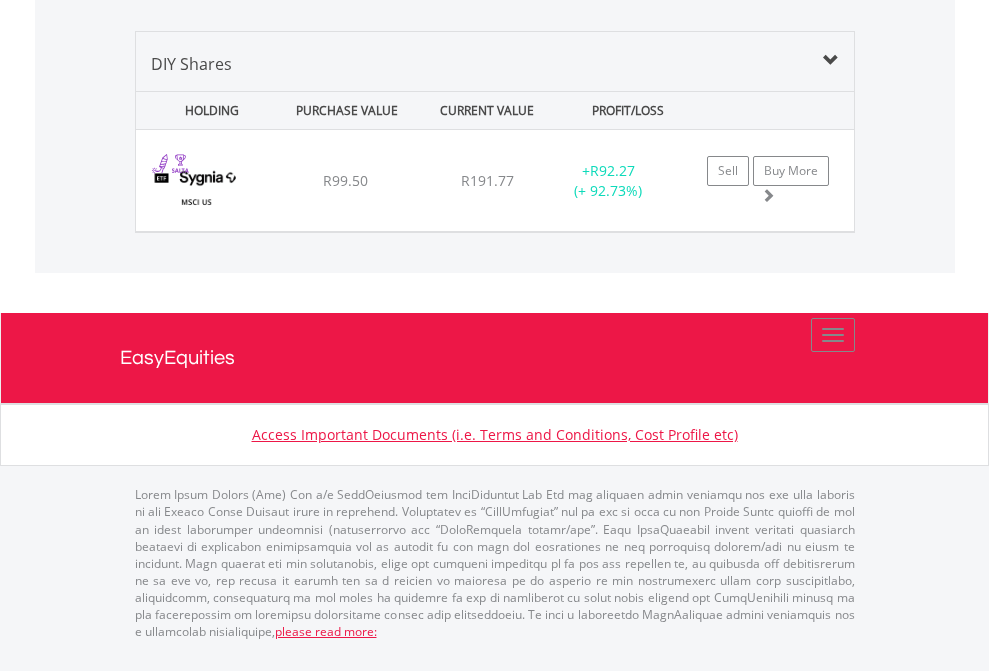 click on "EasyEquities USD" at bounding box center [818, -1339] 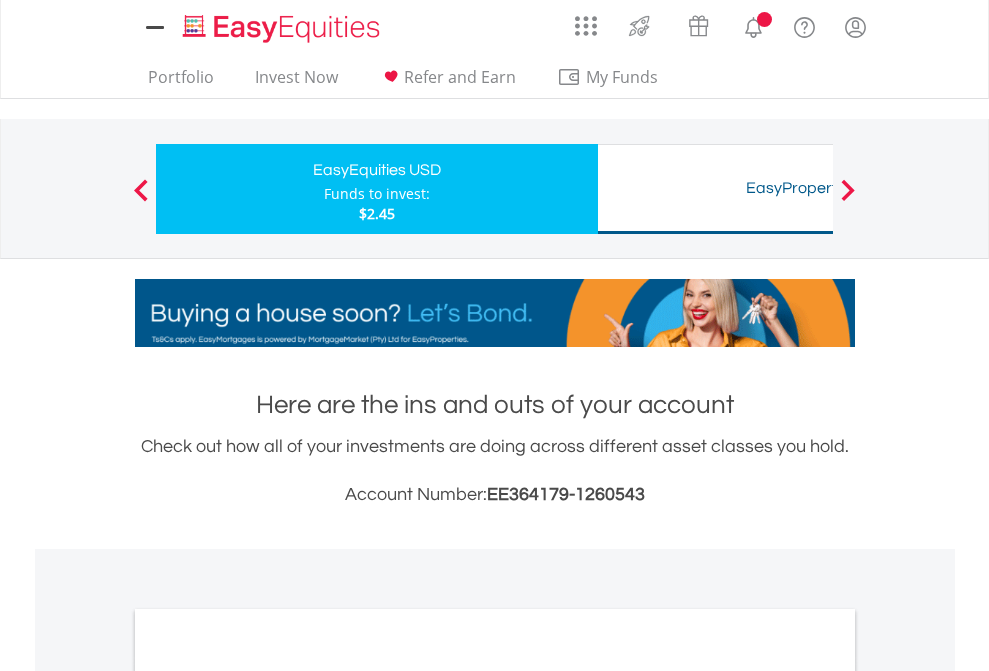 scroll, scrollTop: 0, scrollLeft: 0, axis: both 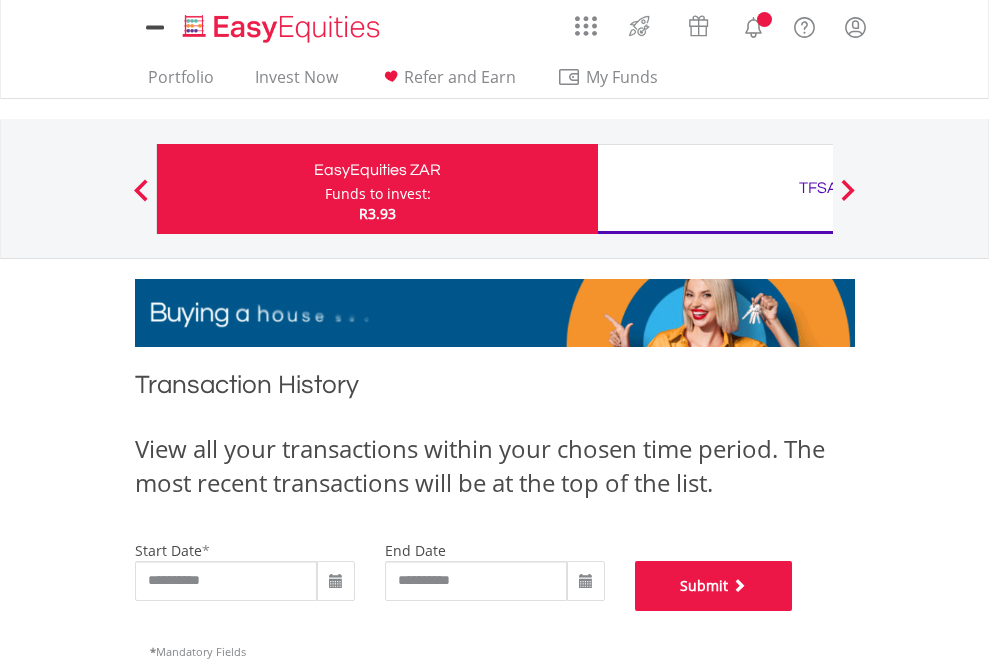 click on "Submit" at bounding box center [714, 586] 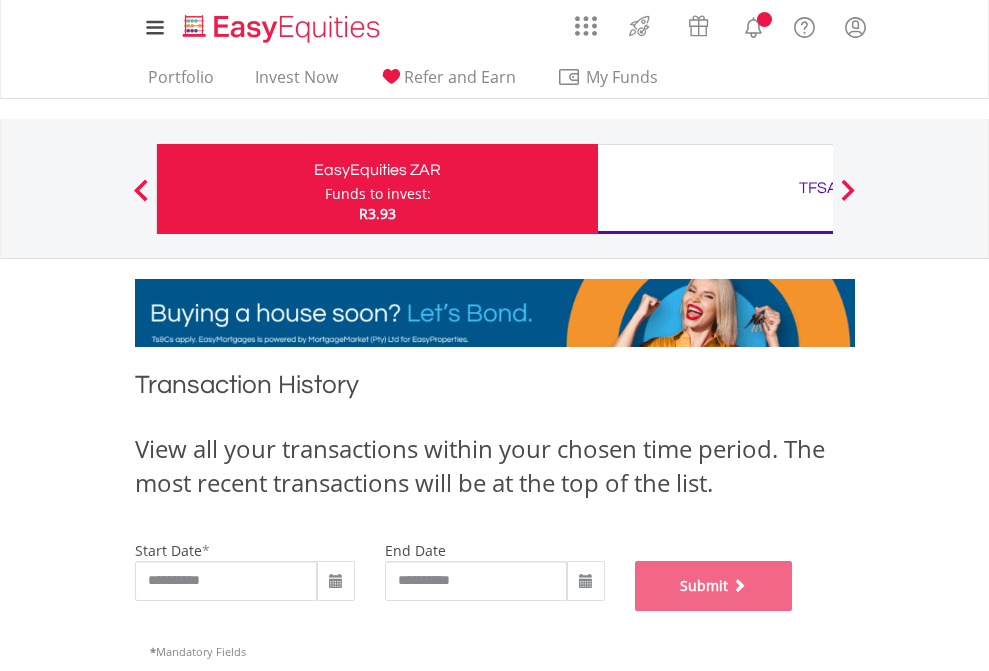 scroll, scrollTop: 811, scrollLeft: 0, axis: vertical 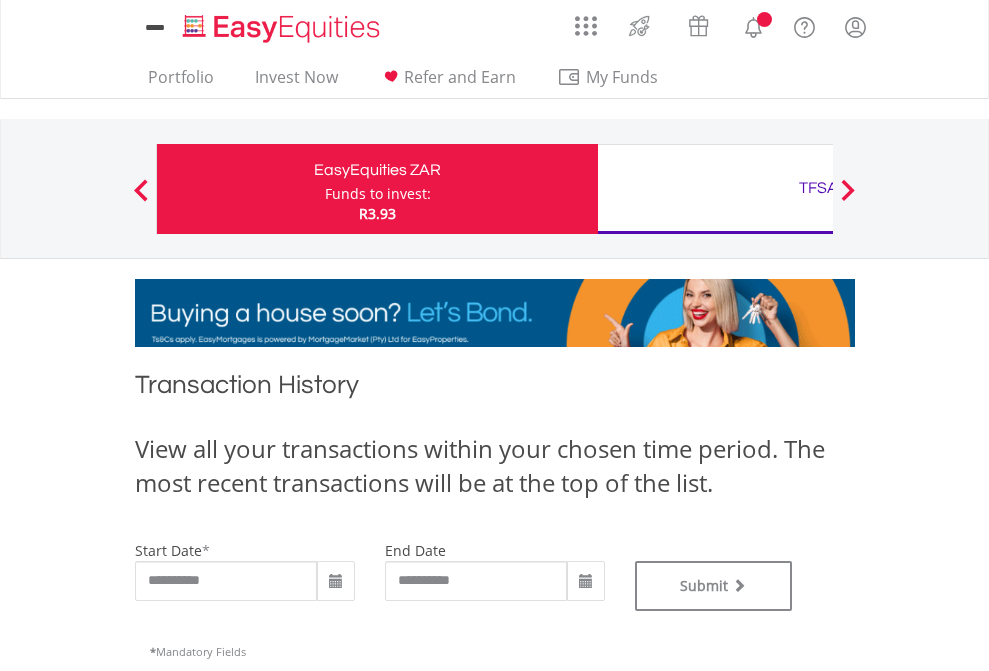 click on "TFSA" at bounding box center [818, 188] 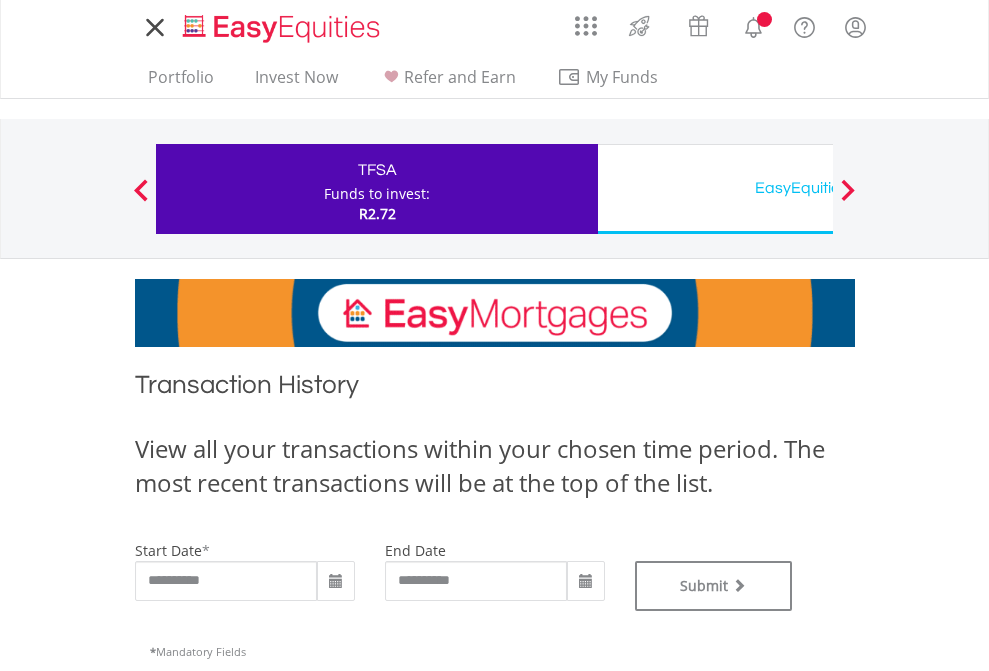 scroll, scrollTop: 0, scrollLeft: 0, axis: both 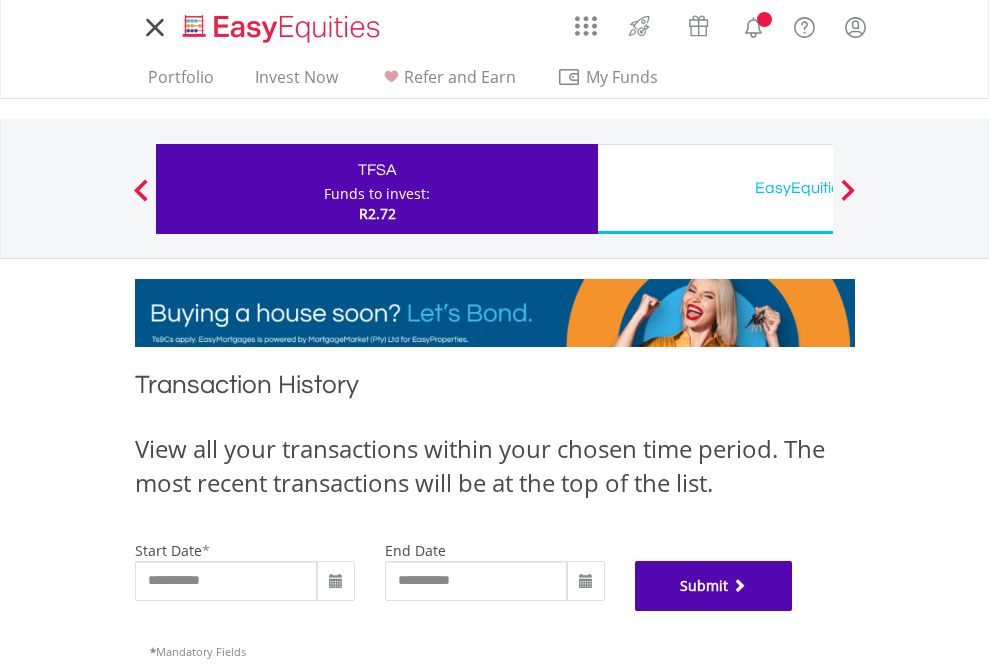 click on "Submit" at bounding box center [714, 586] 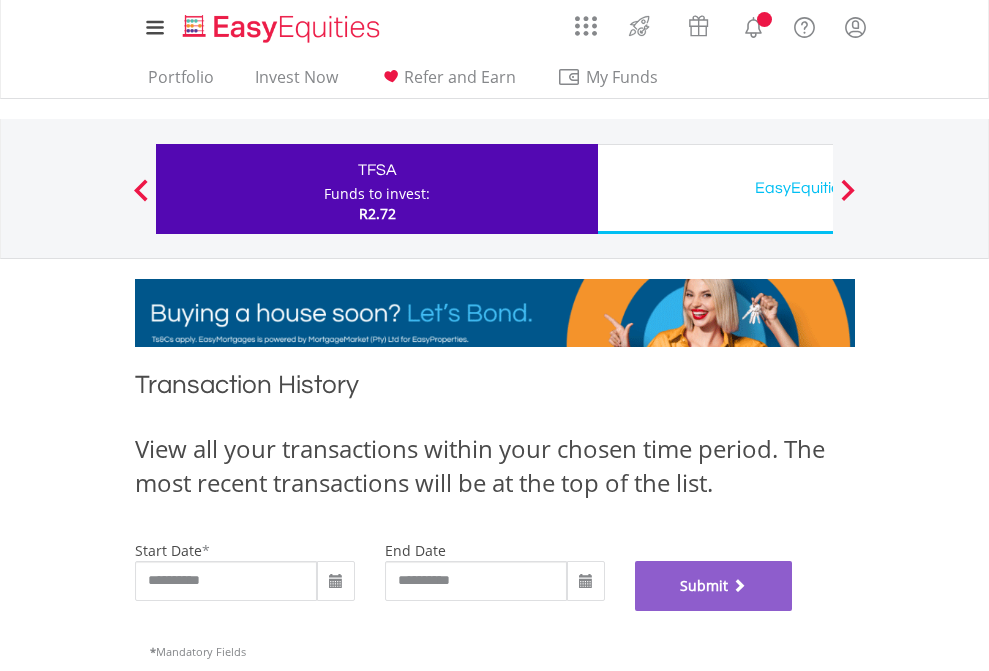 scroll, scrollTop: 811, scrollLeft: 0, axis: vertical 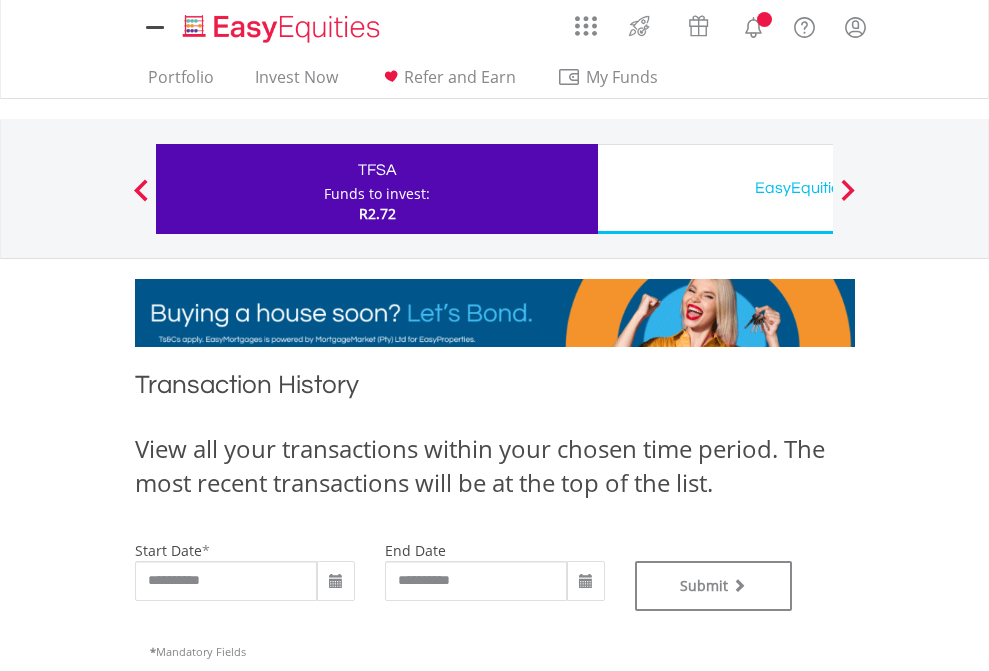 click on "EasyEquities USD" at bounding box center (818, 188) 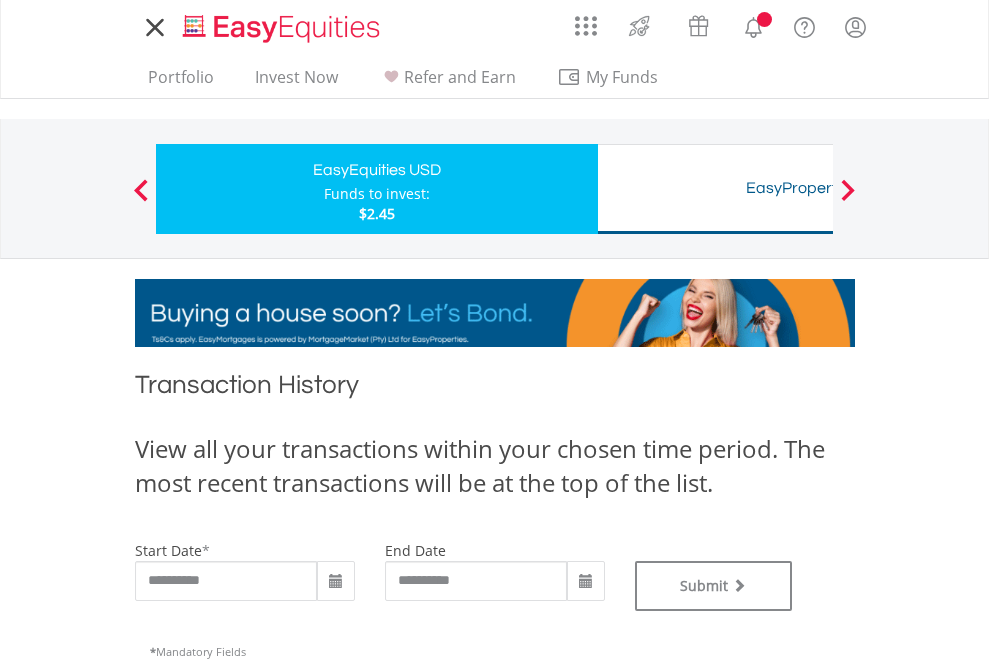 scroll, scrollTop: 0, scrollLeft: 0, axis: both 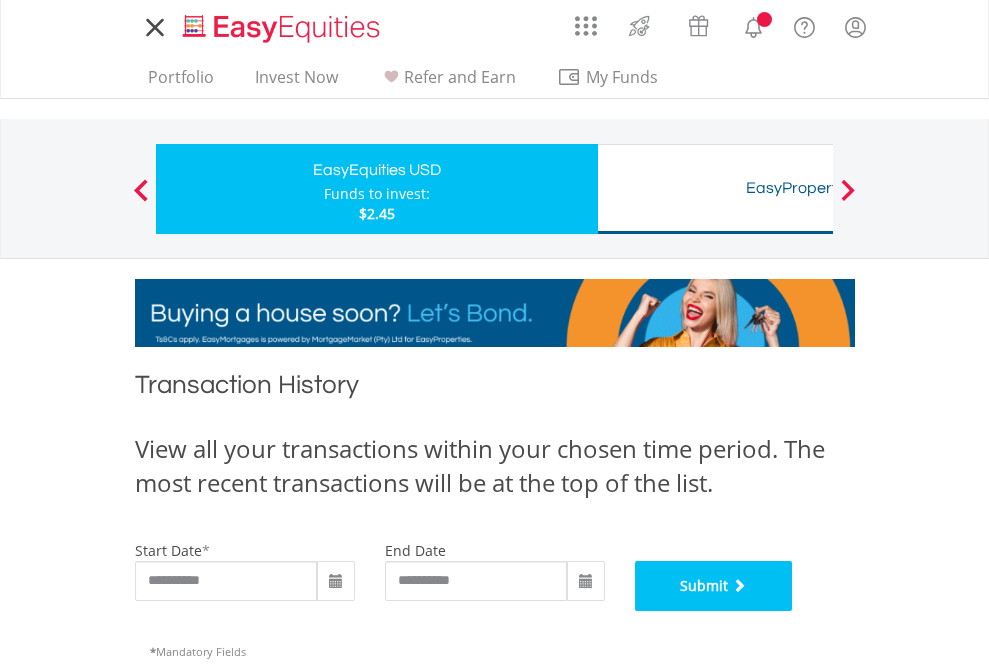 click on "Submit" at bounding box center (714, 586) 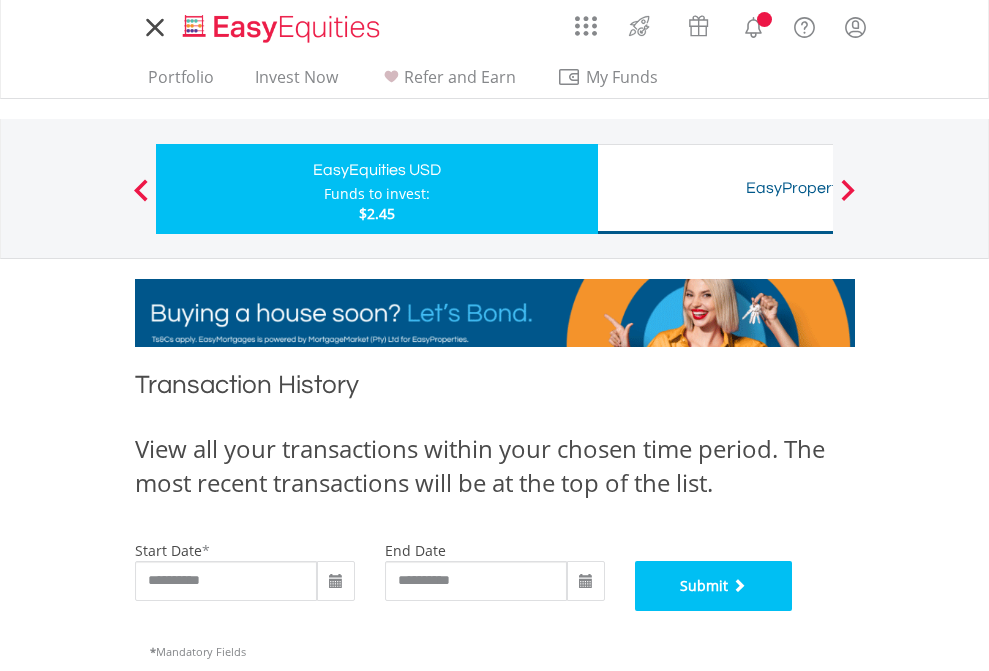 scroll, scrollTop: 811, scrollLeft: 0, axis: vertical 